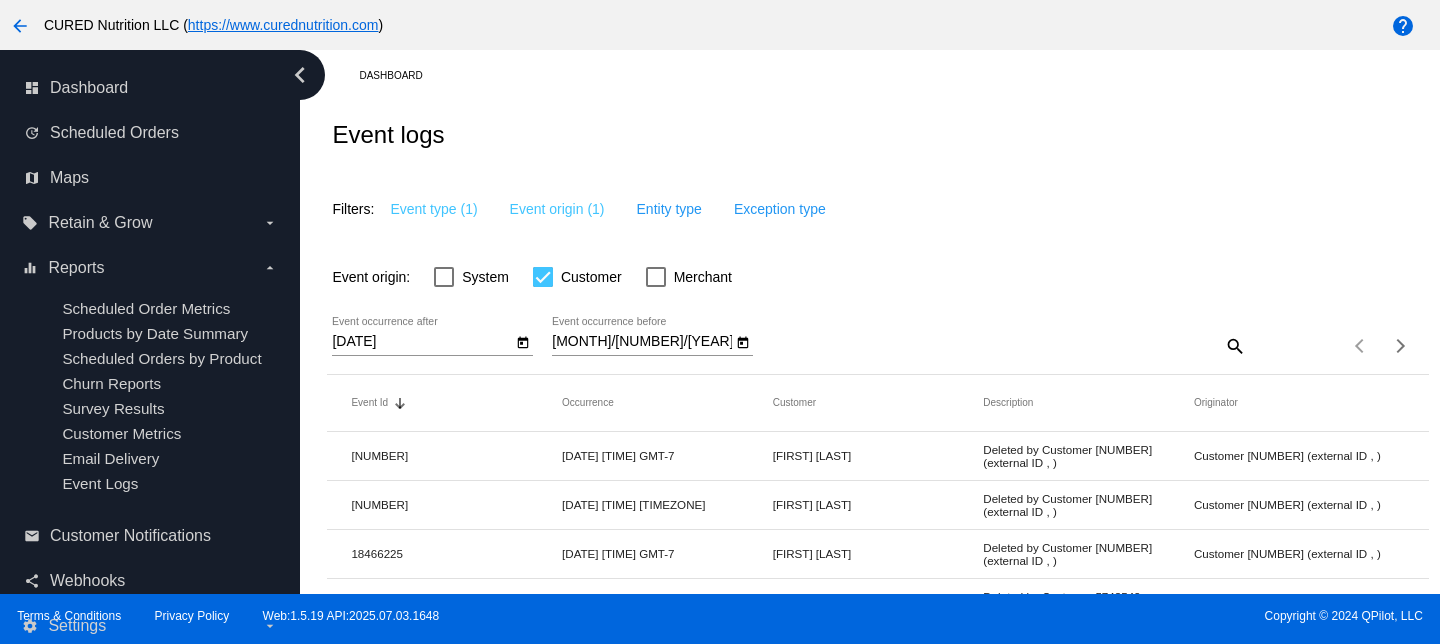 scroll, scrollTop: 0, scrollLeft: 0, axis: both 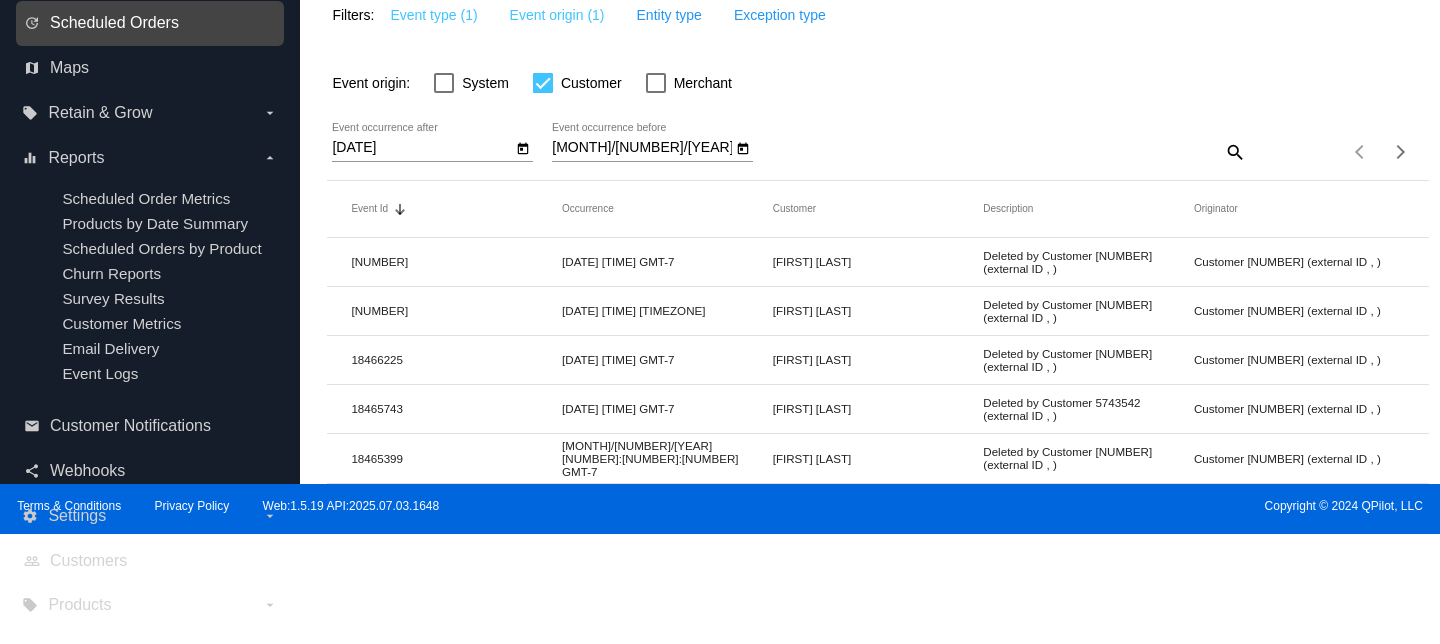 click on "Scheduled Orders" at bounding box center (114, 23) 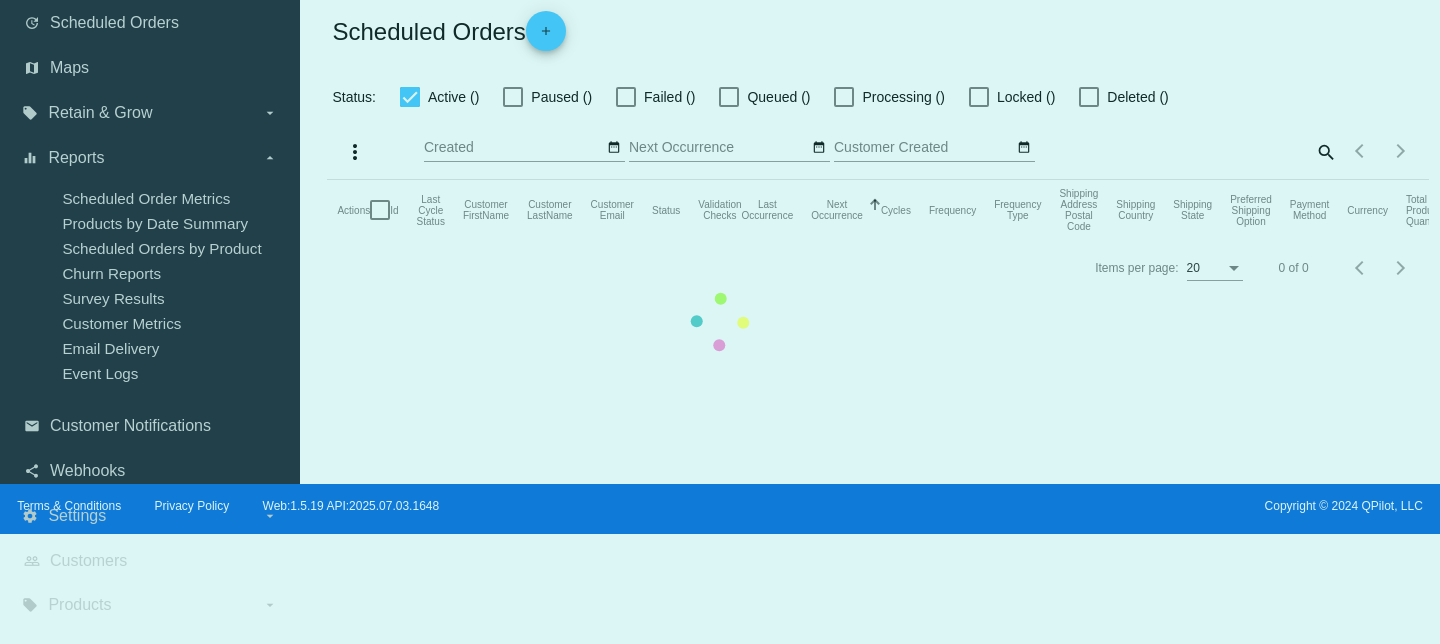 scroll, scrollTop: 0, scrollLeft: 0, axis: both 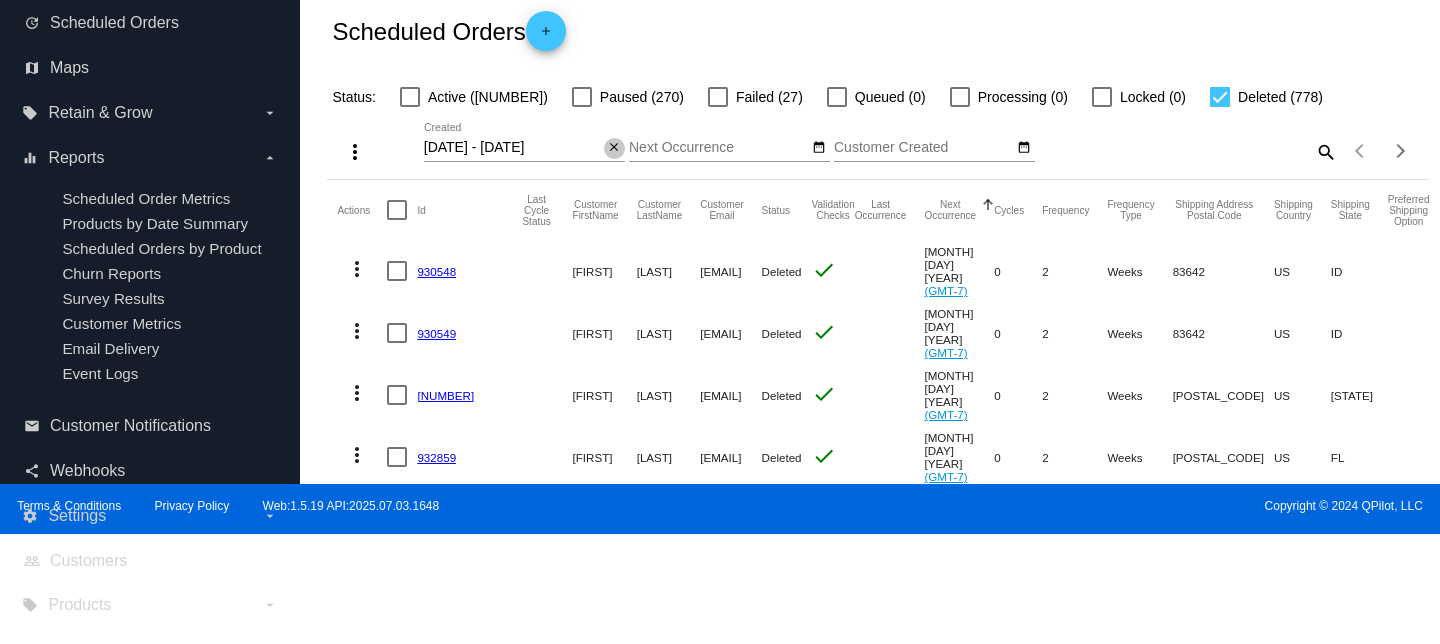 click on "close" at bounding box center [614, 148] 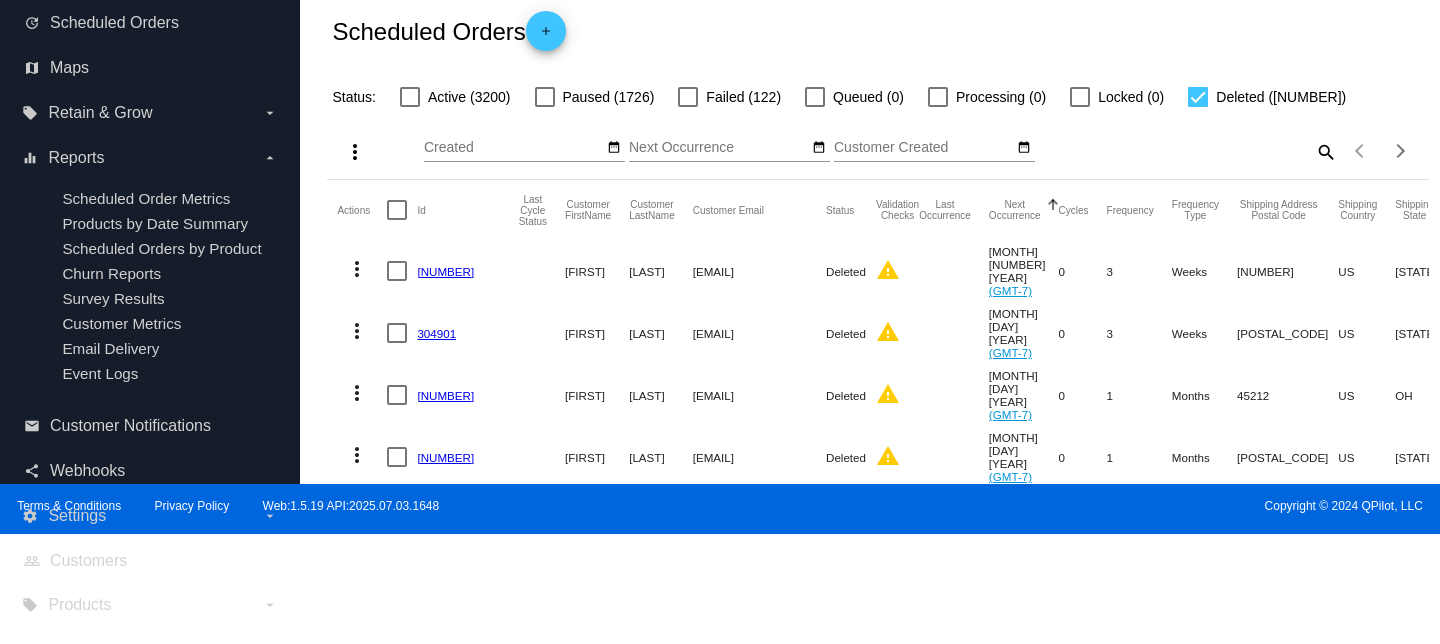 click on "more_vert
[MONTH]
[MONTH]
[MONTH]
[MONTH]
[MONTH]
[NUMBER]" at bounding box center (877, 144) 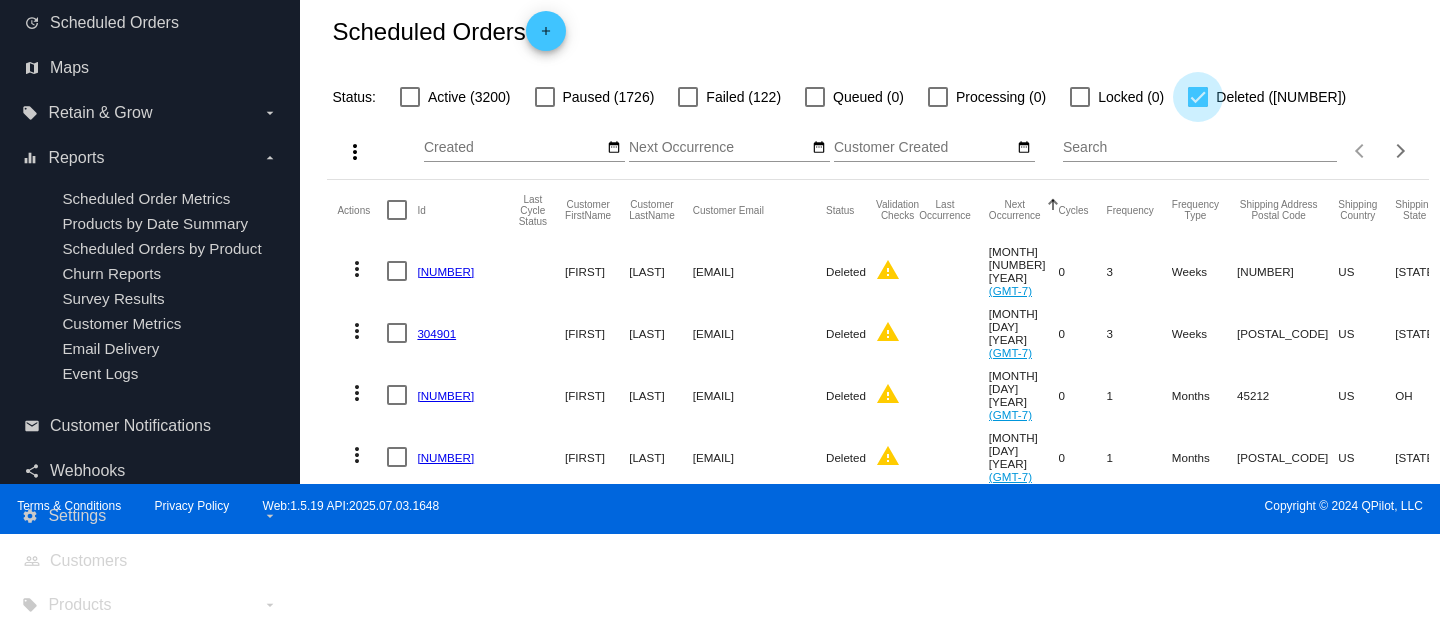 click at bounding box center (1198, 97) 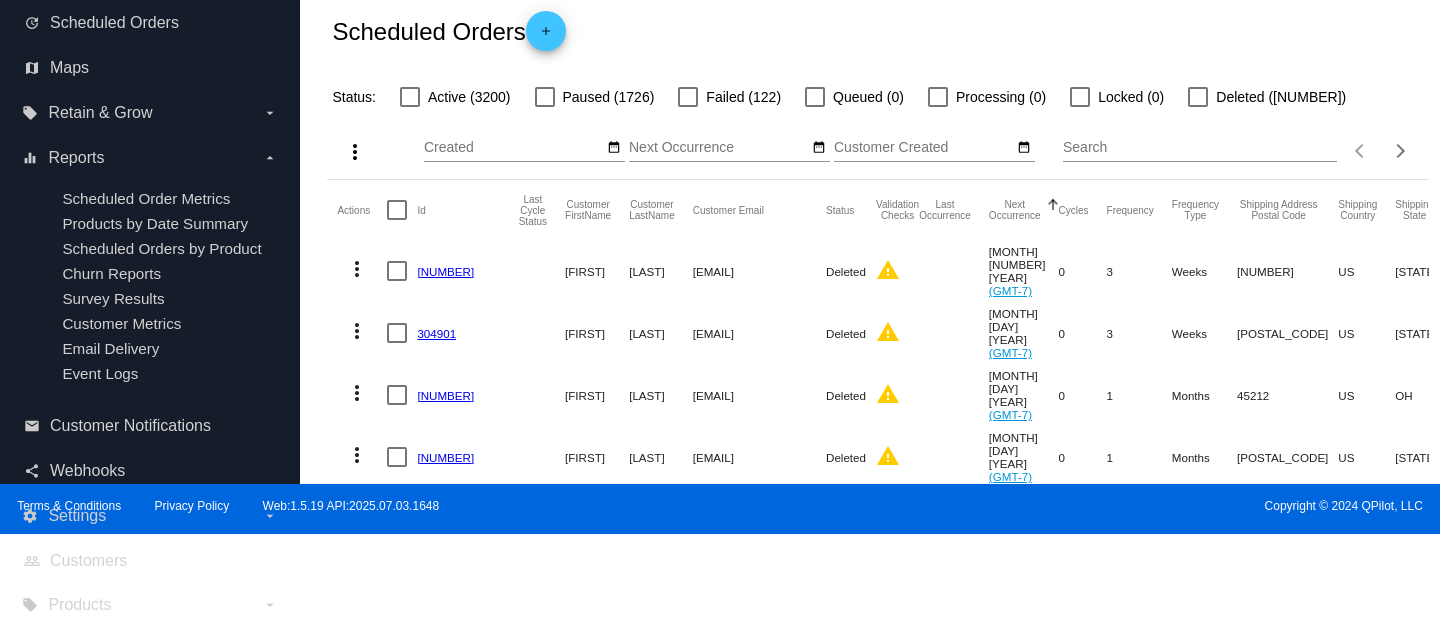 click on "Search" at bounding box center (1200, 148) 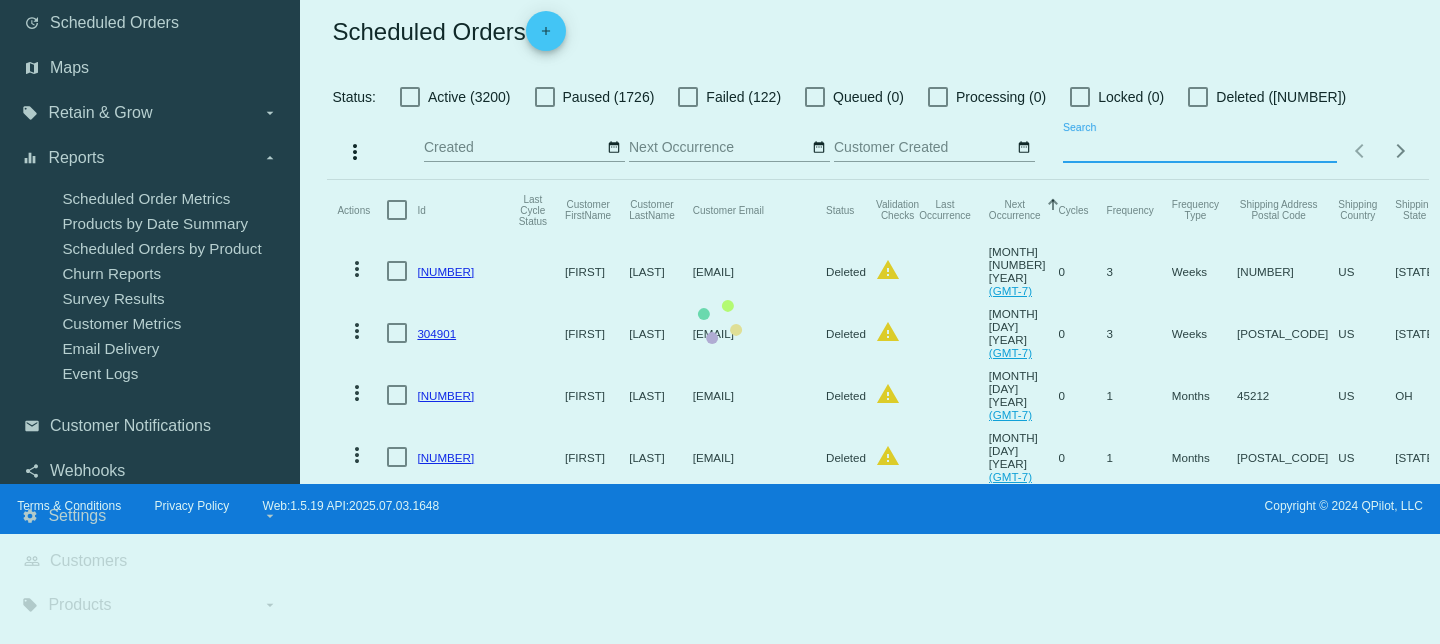 paste on "[EMAIL]" 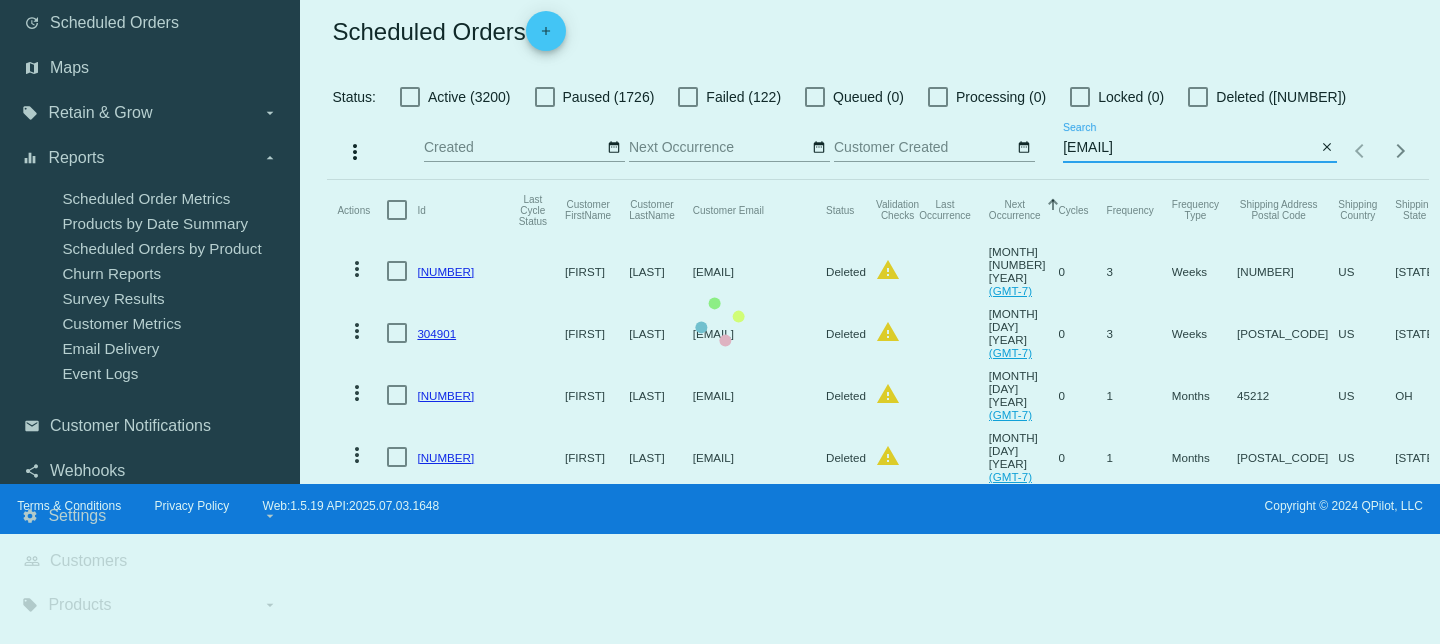 type on "[EMAIL]" 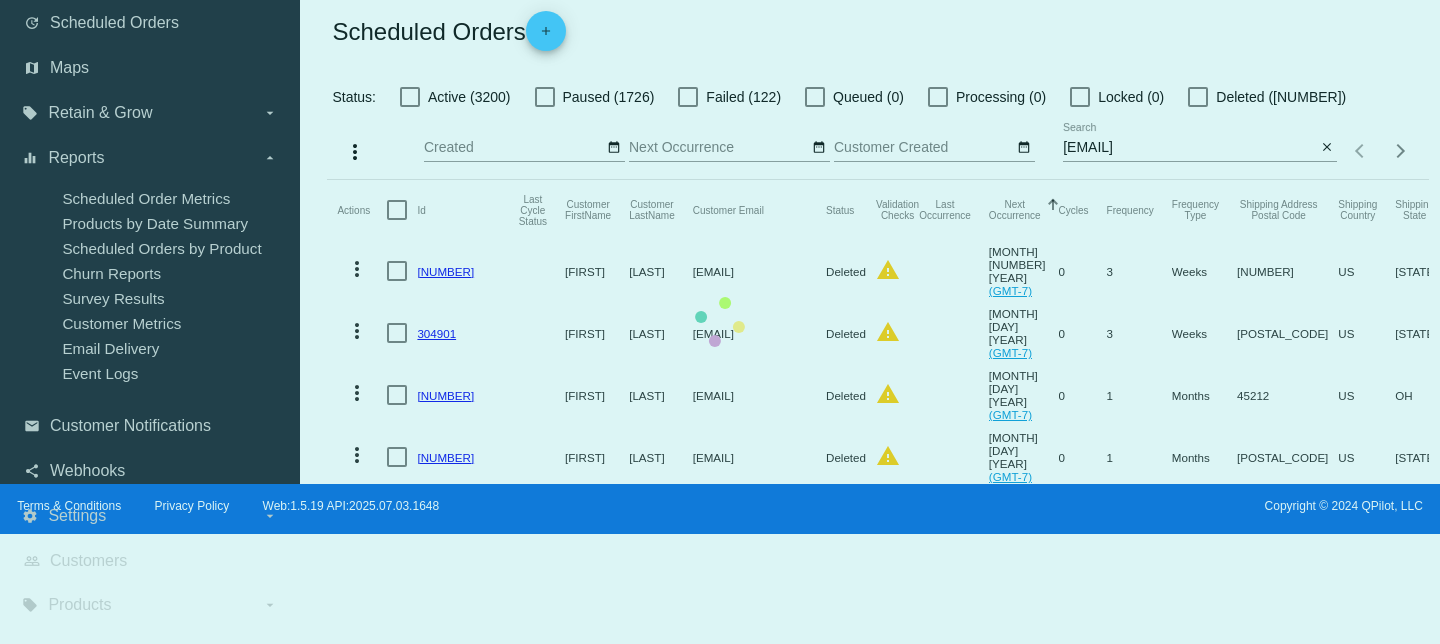 click on "[NUMBER] [FIRST] [LAST] [EMAIL] [MONTH] [NUMBER] [YEAR] [NUMBER] [STATE]" at bounding box center [877, 3308] 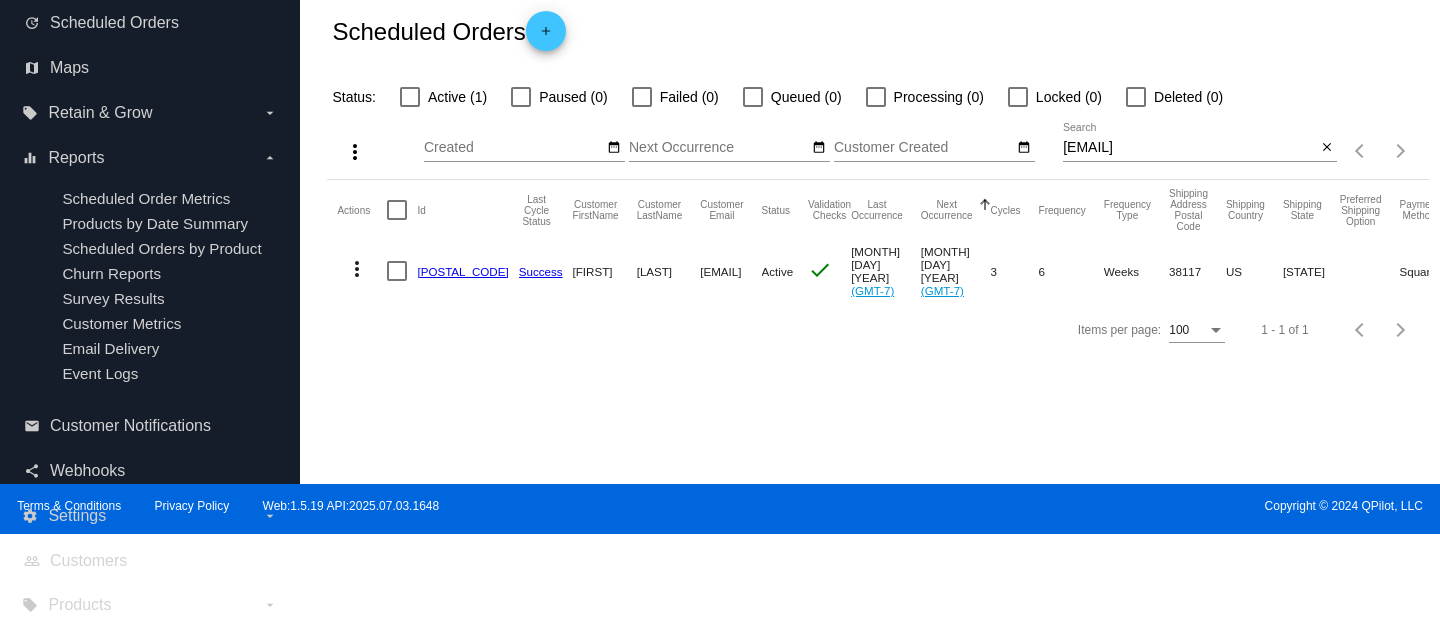 click at bounding box center [410, 97] 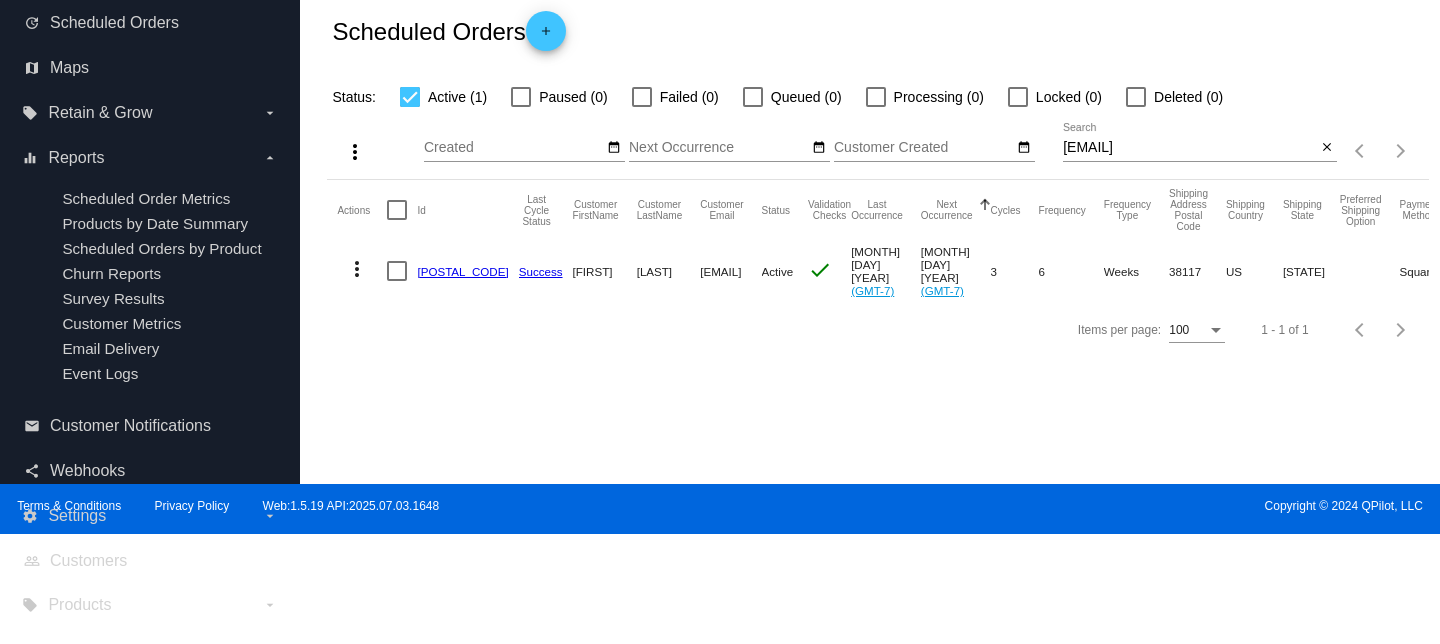 click on "[POSTAL_CODE]" at bounding box center (462, 271) 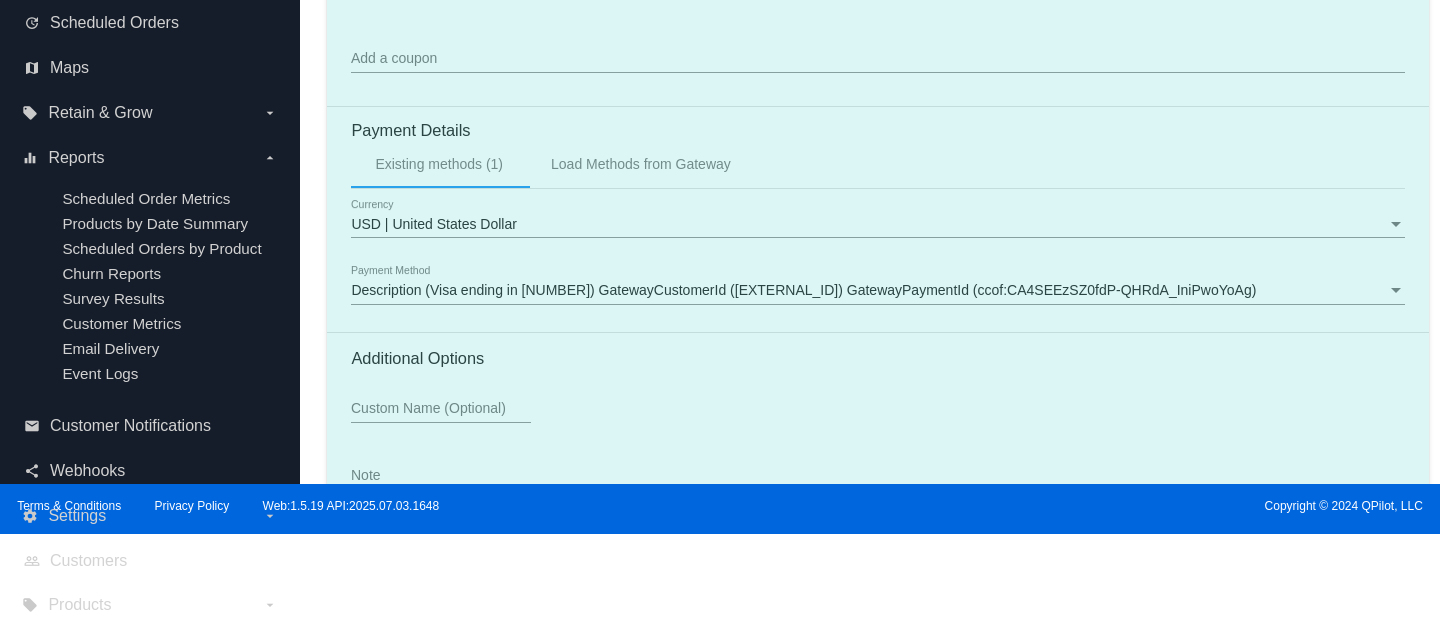 scroll, scrollTop: 1971, scrollLeft: 0, axis: vertical 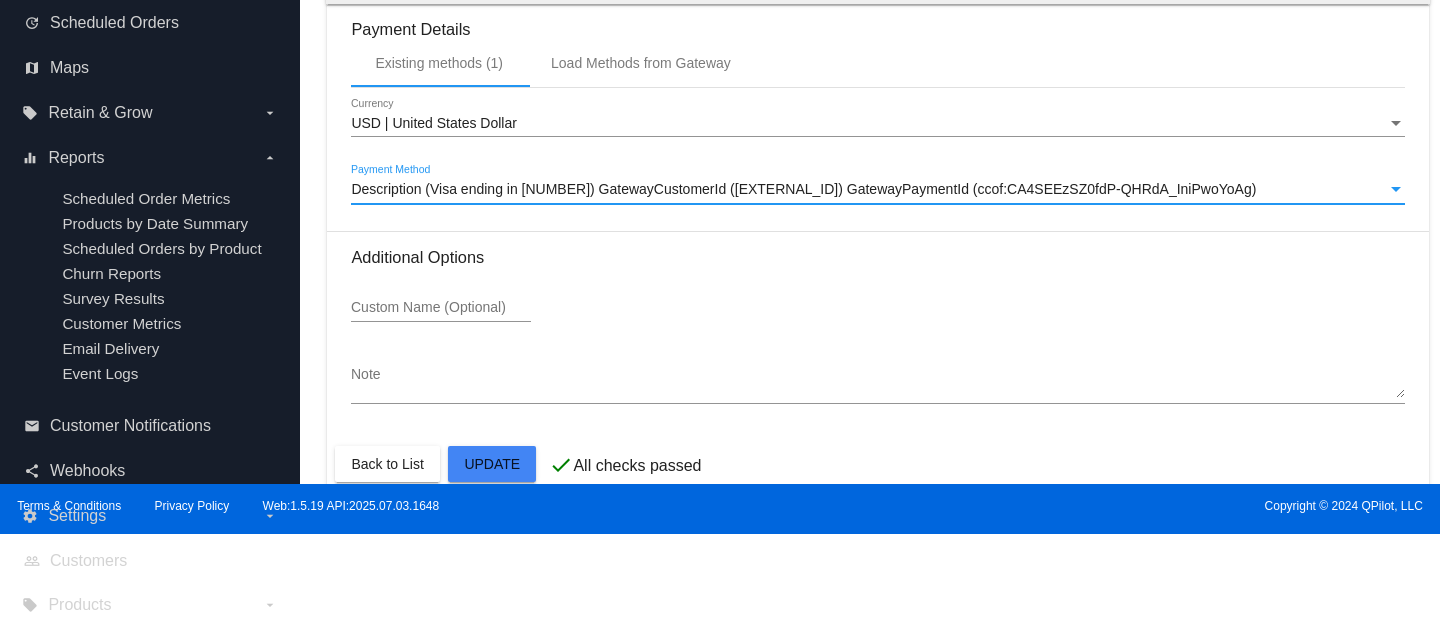 click on "Description (Visa ending in [NUMBER]) GatewayCustomerId ([EXTERNAL_ID])
GatewayPaymentId (ccof:CA4SEEzSZ0fdP-QHRdA_IniPwoYoAg)" at bounding box center [803, 189] 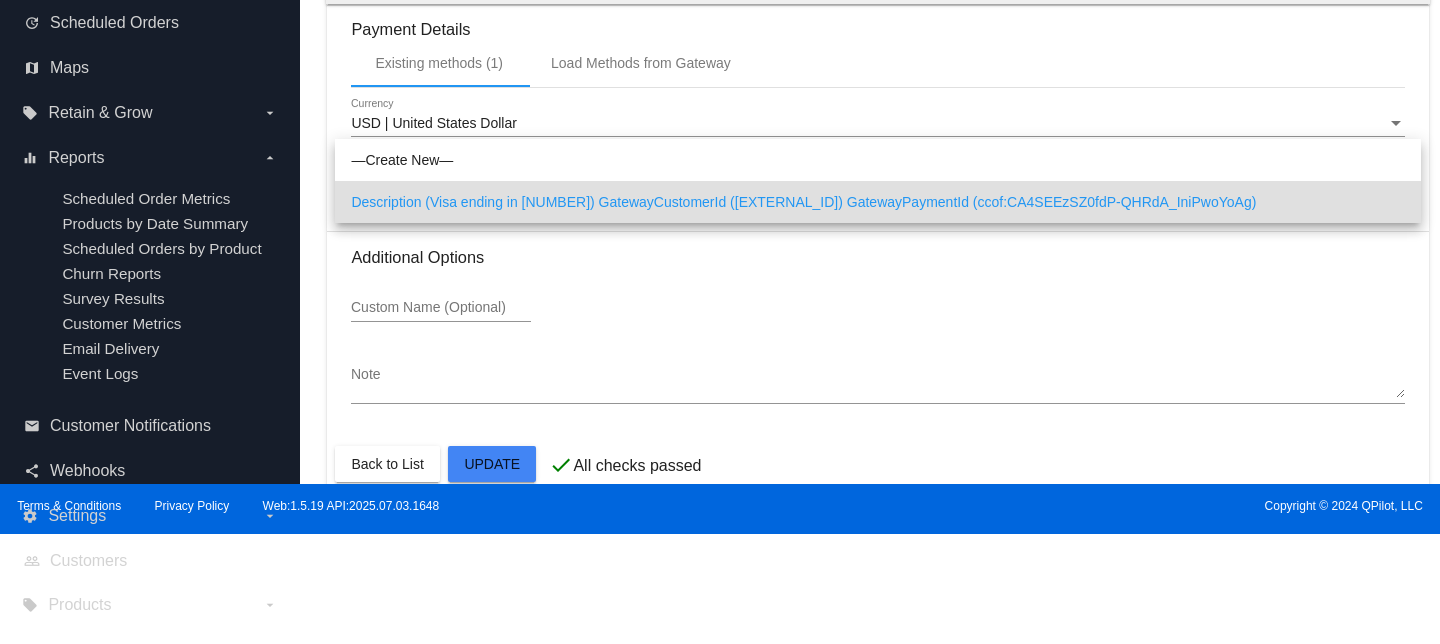 click at bounding box center (720, 322) 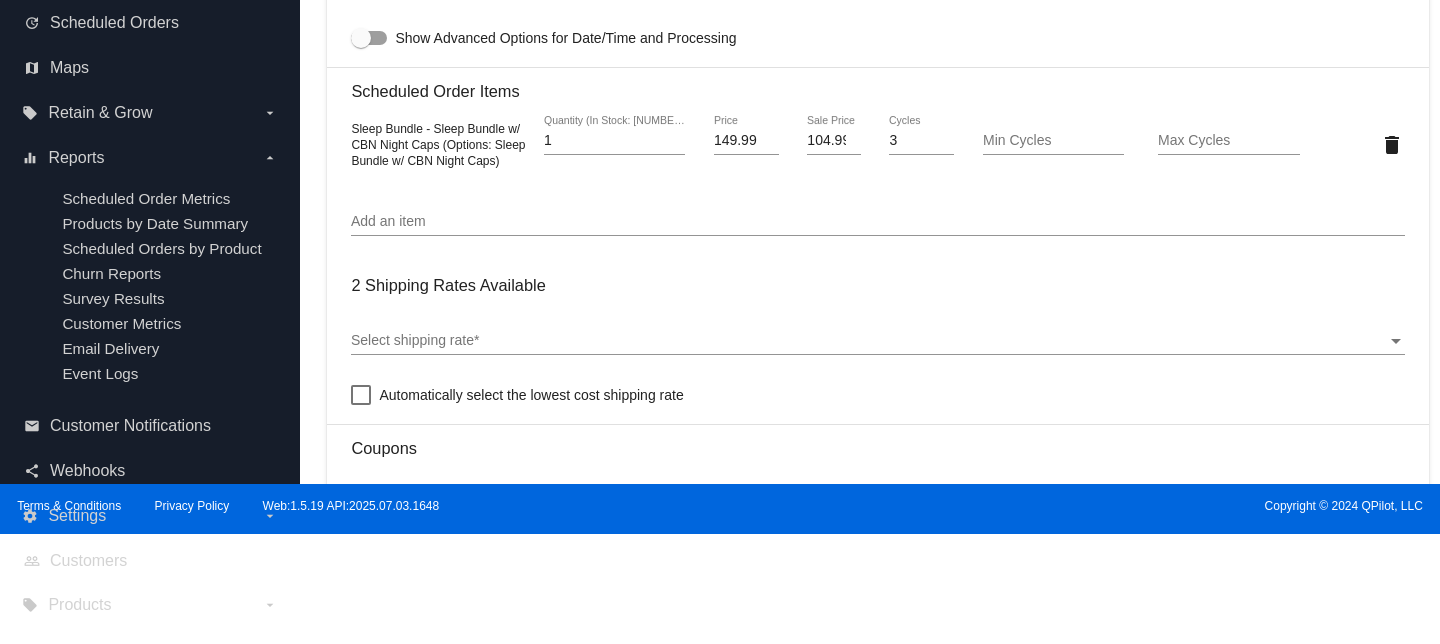 scroll, scrollTop: 1025, scrollLeft: 0, axis: vertical 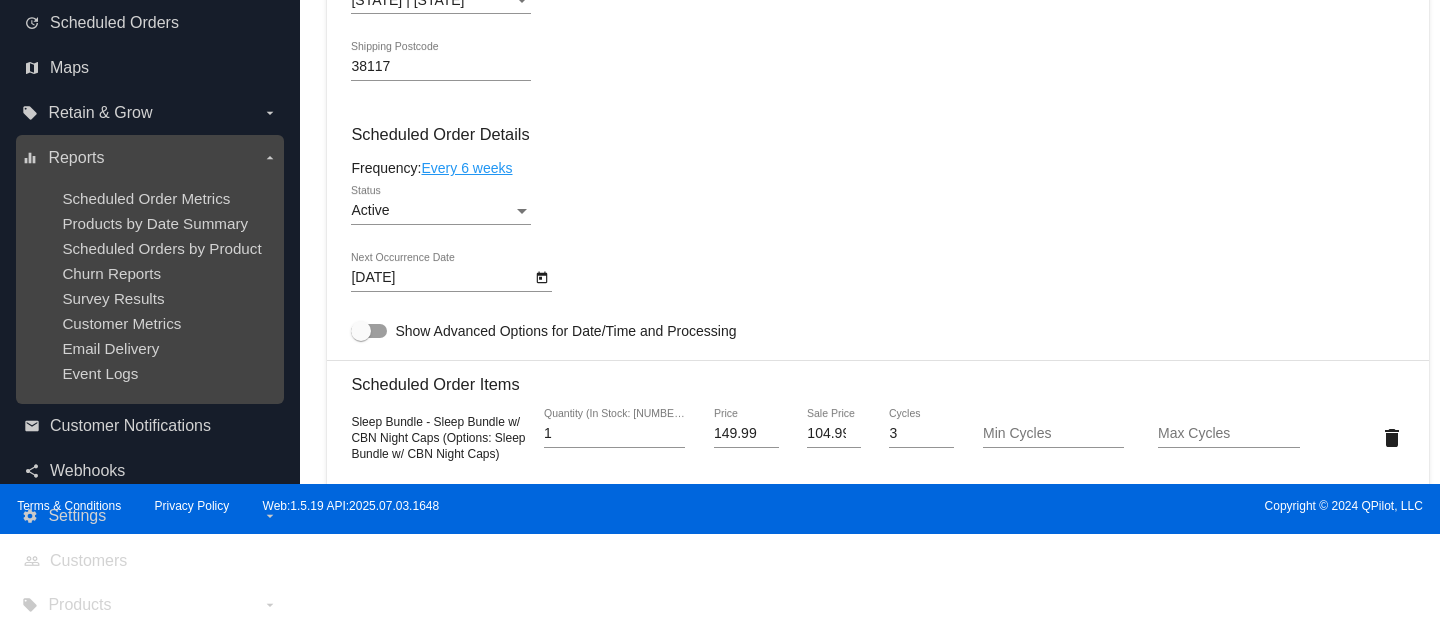 click on "Scheduled Order Metrics
Products by Date Summary
Scheduled Orders by Product
Churn Reports
Survey Results
Customer Metrics
Email Delivery
Event Logs" at bounding box center [149, 286] 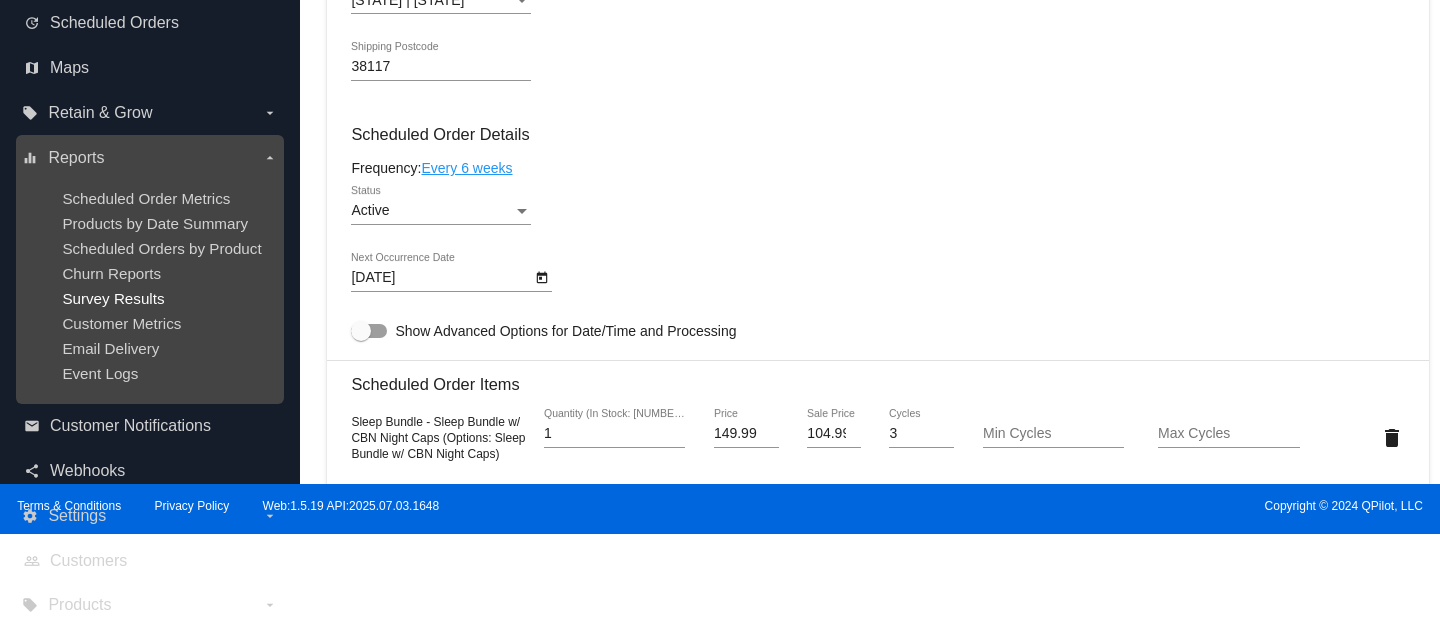 click on "Survey Results" at bounding box center [113, 298] 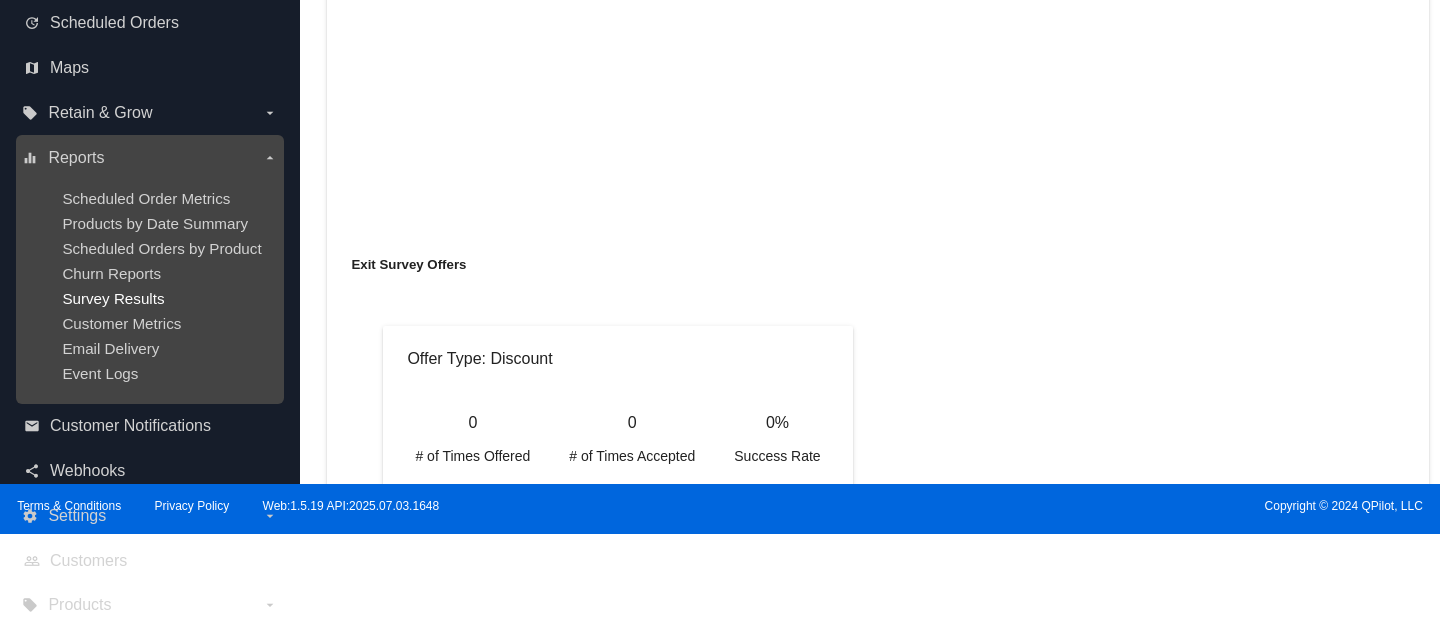 scroll, scrollTop: 1776, scrollLeft: 0, axis: vertical 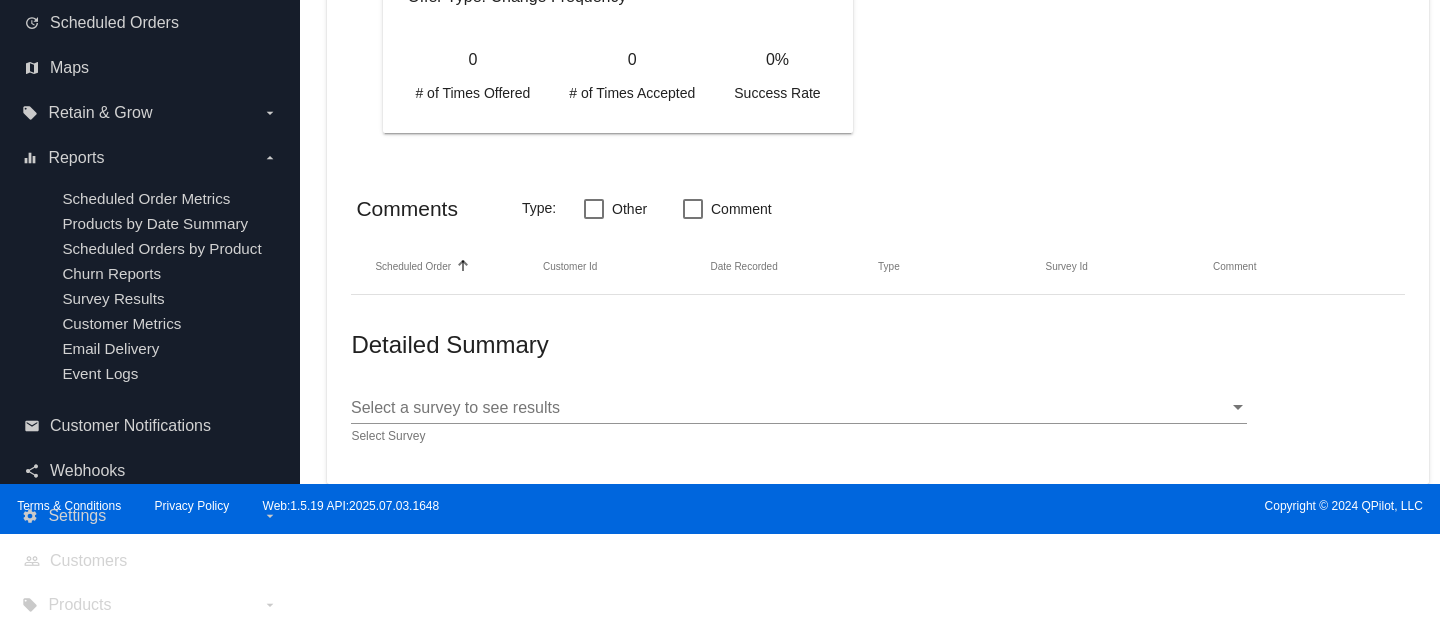 click on "Select a survey to see results" at bounding box center [455, 407] 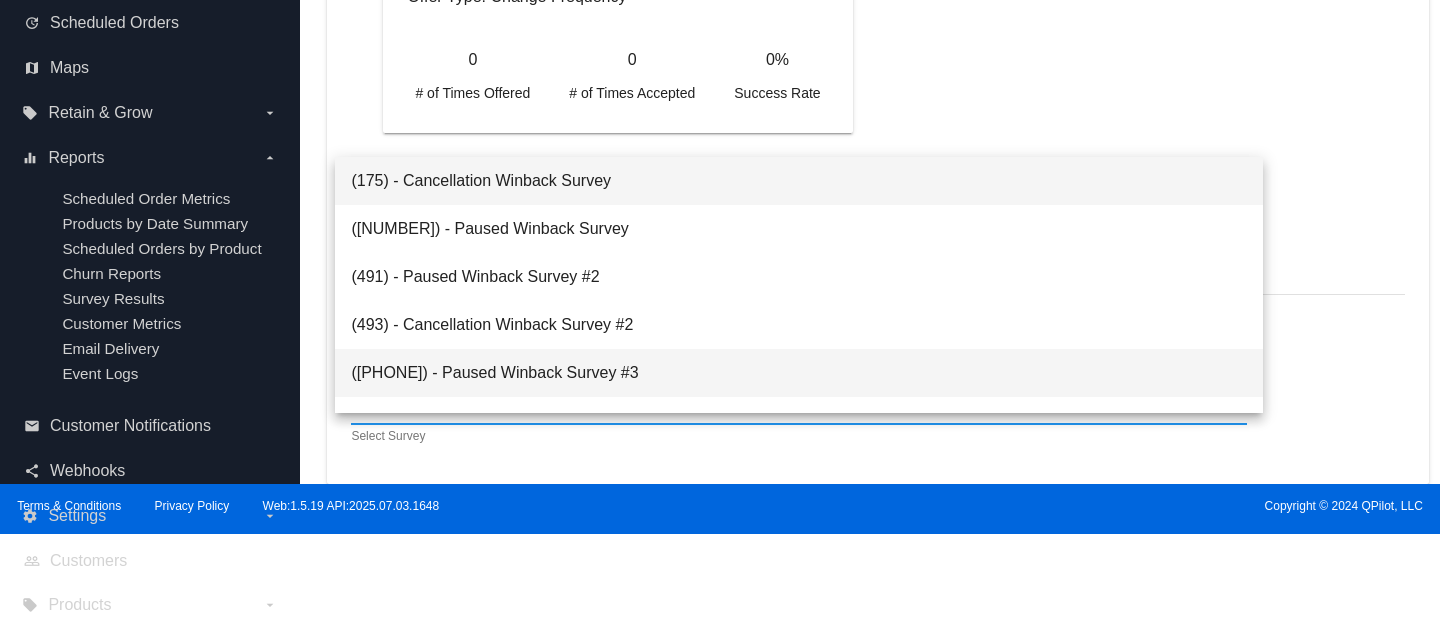 scroll, scrollTop: 128, scrollLeft: 0, axis: vertical 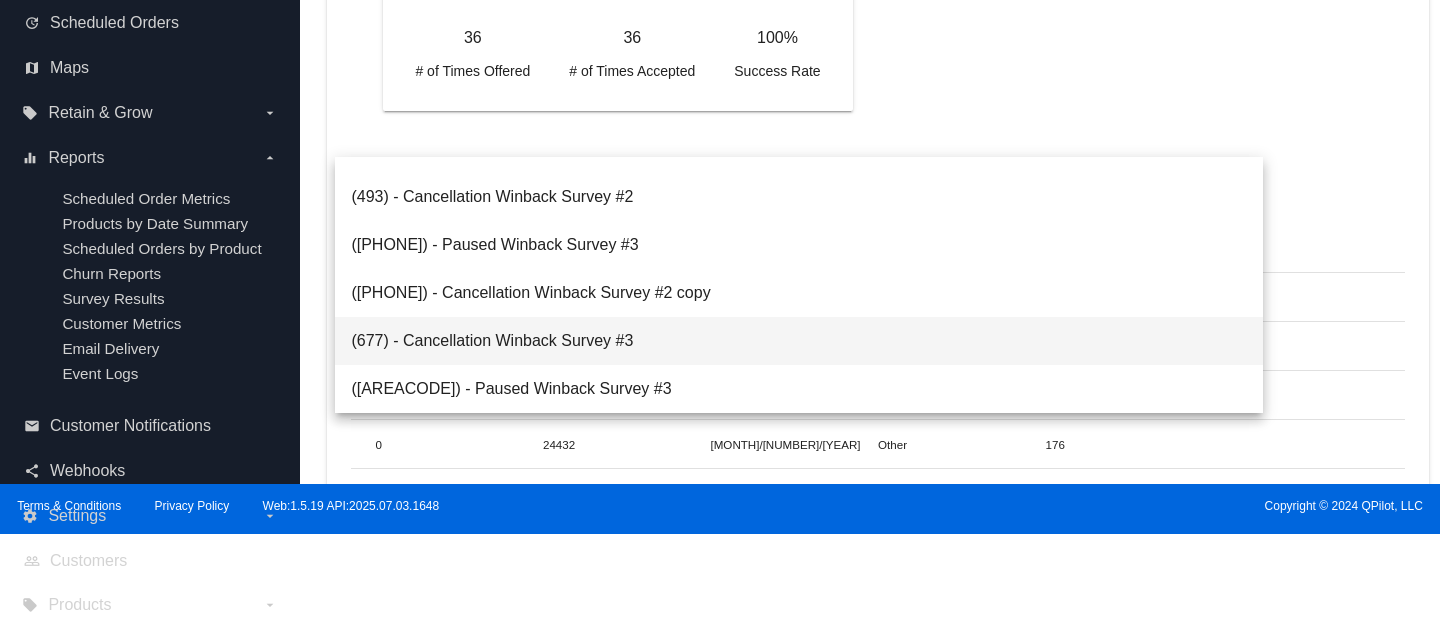 click on "(677) - Cancellation Winback Survey #3" at bounding box center [798, 341] 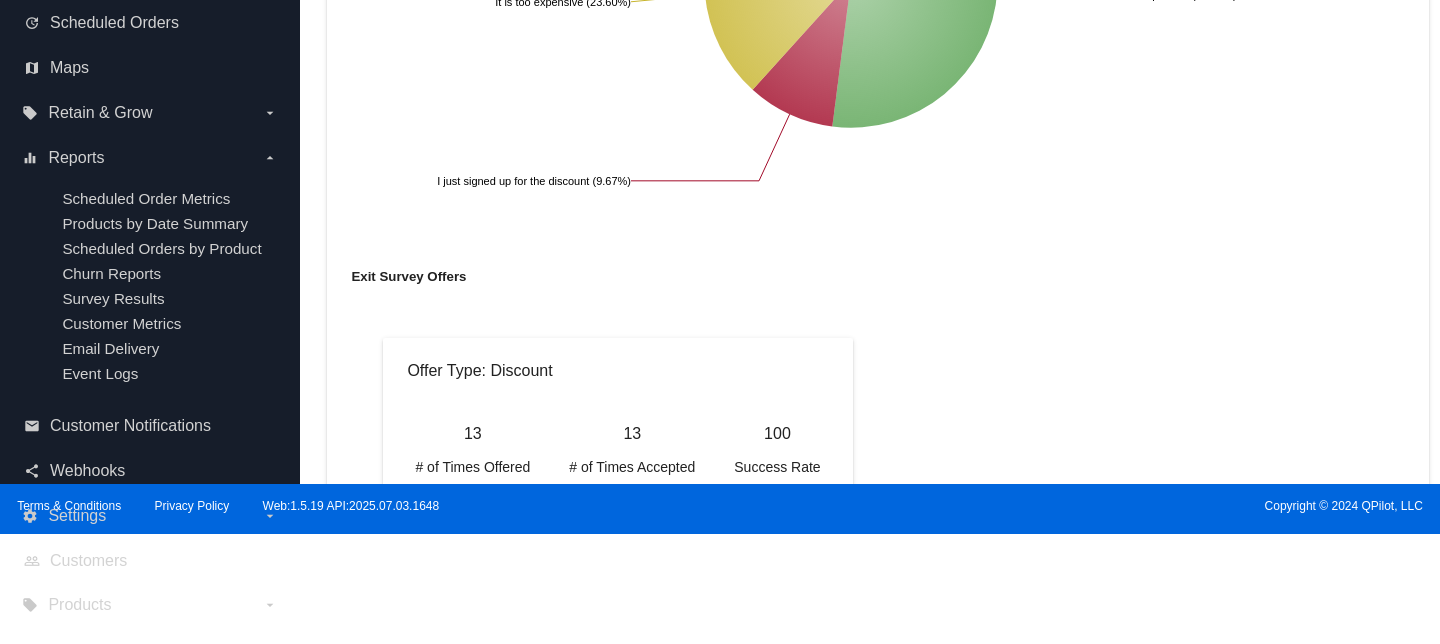 scroll, scrollTop: 9053, scrollLeft: 0, axis: vertical 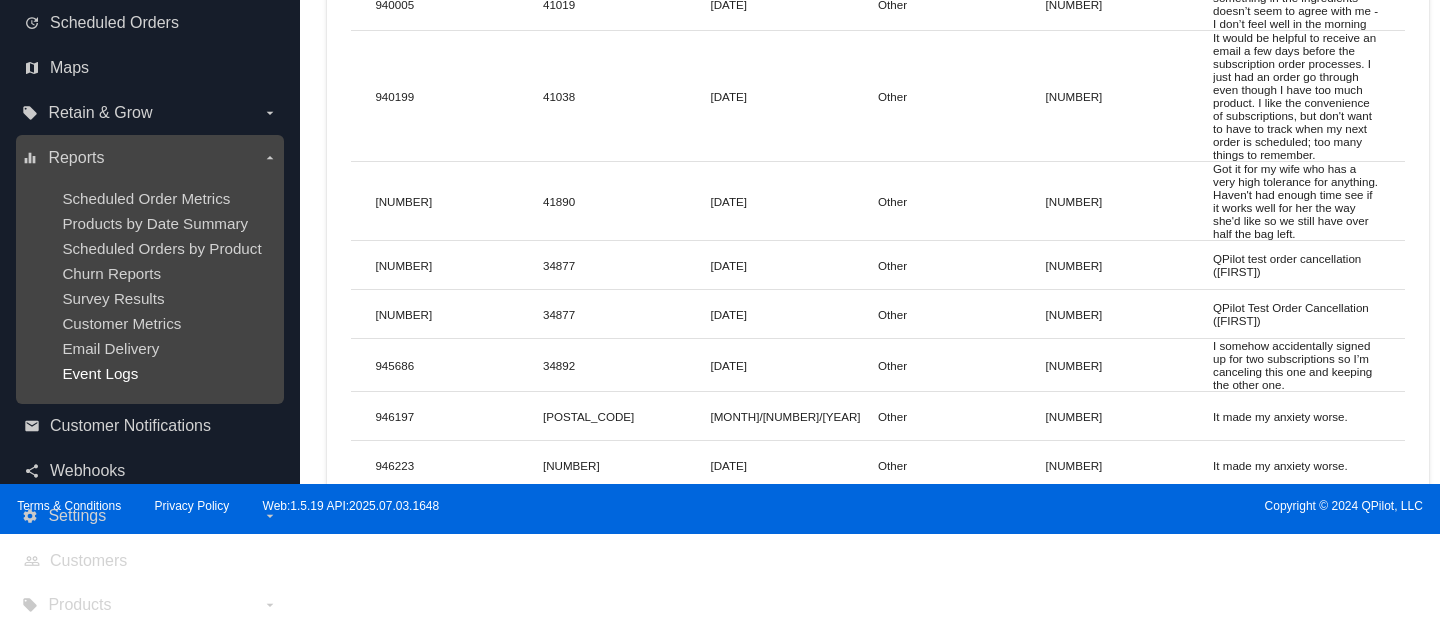 click on "Event Logs" at bounding box center (100, 373) 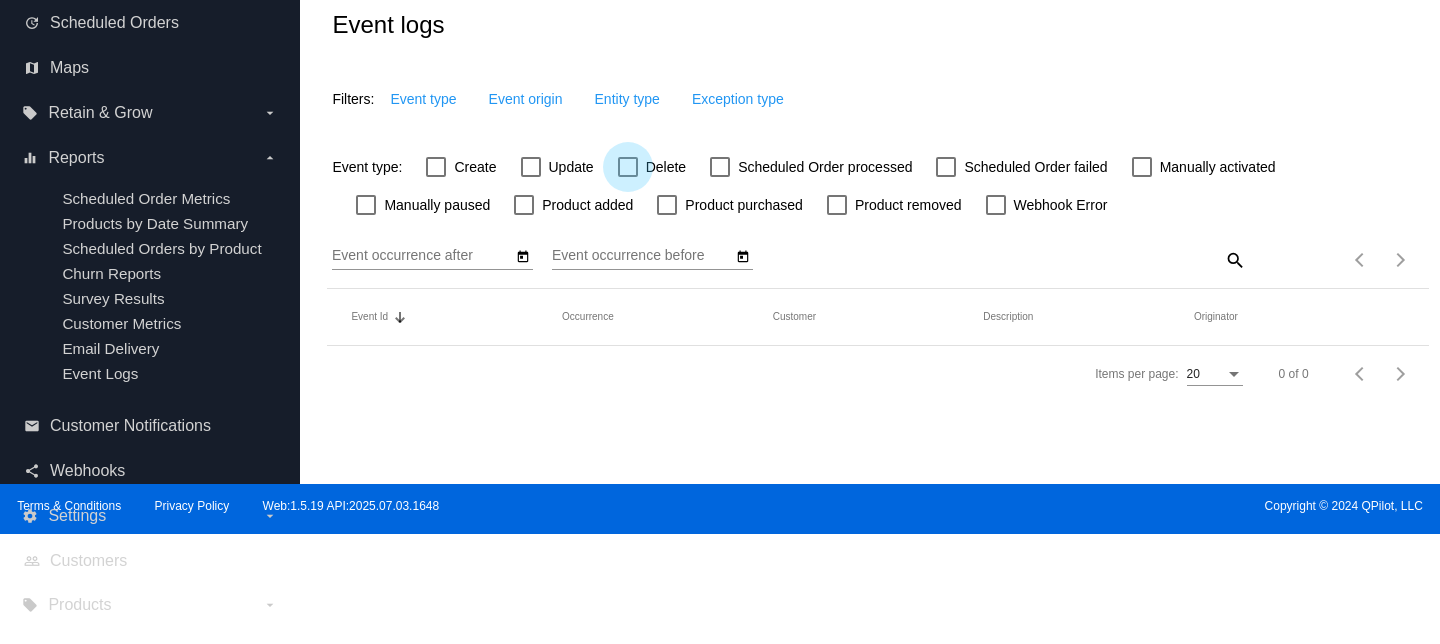 click at bounding box center [628, 167] 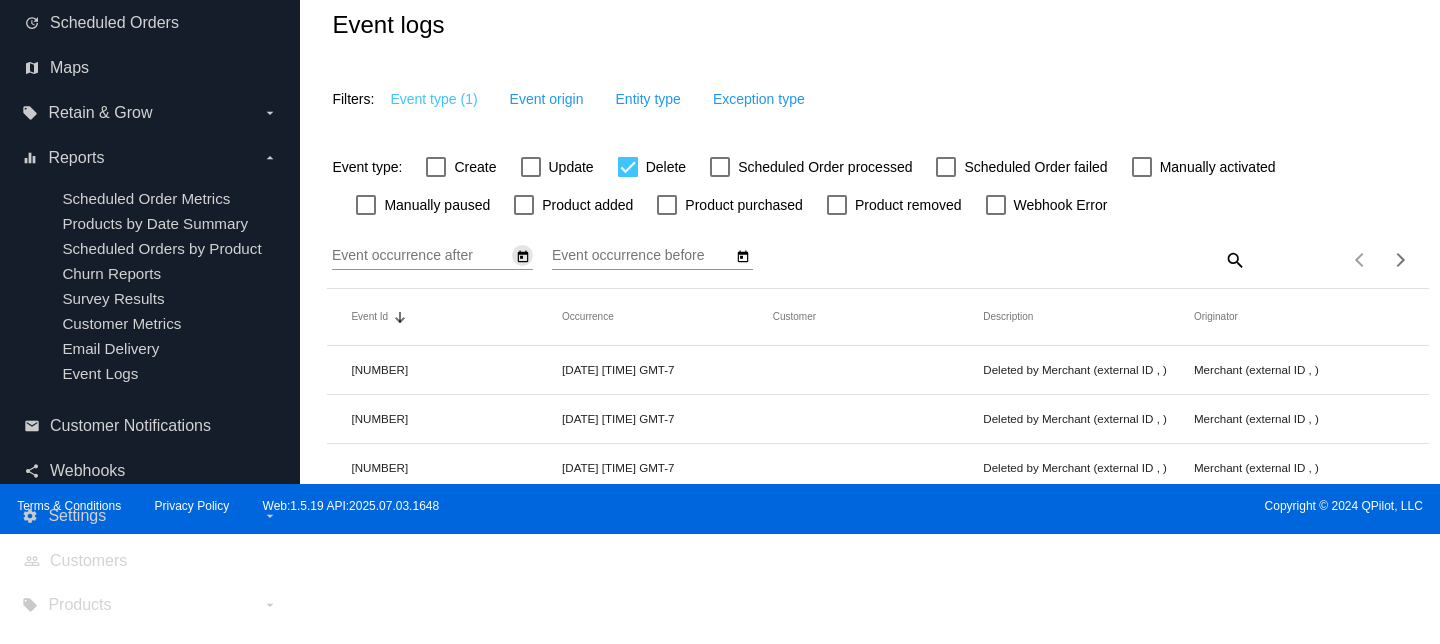 click at bounding box center (523, 257) 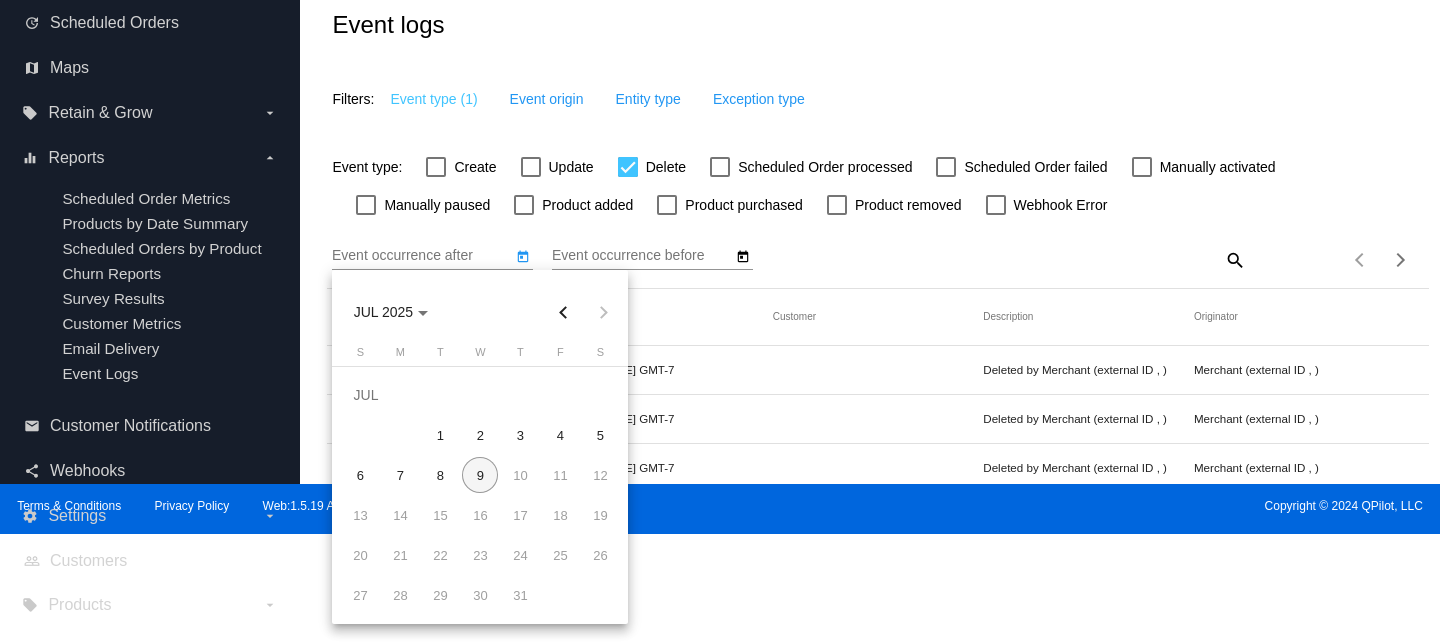 click at bounding box center [563, 312] 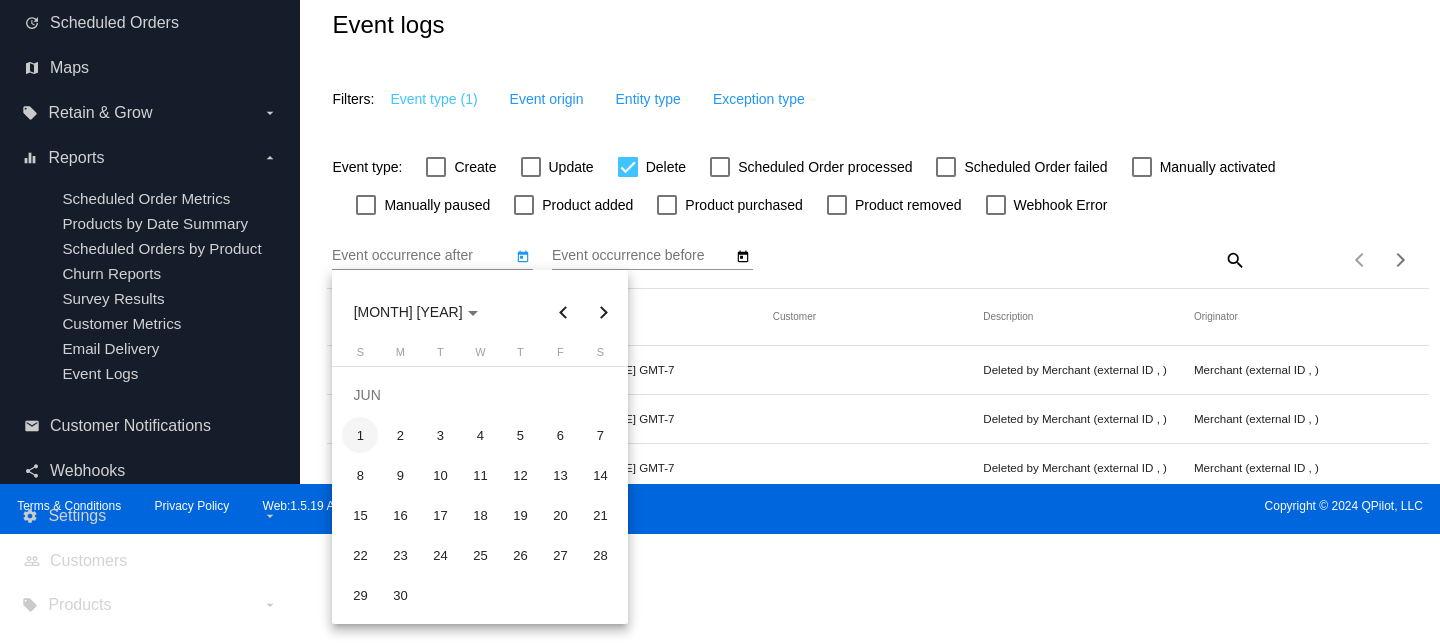 click on "1" at bounding box center [360, 435] 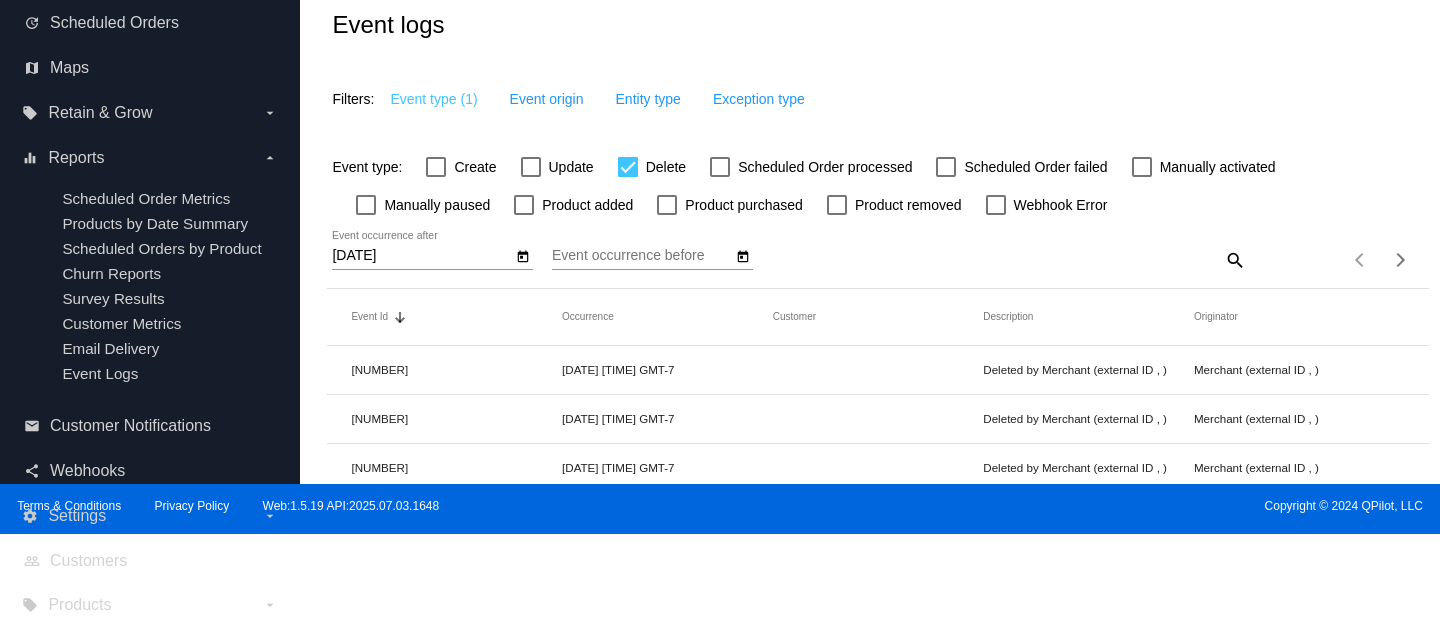 click at bounding box center (742, 255) 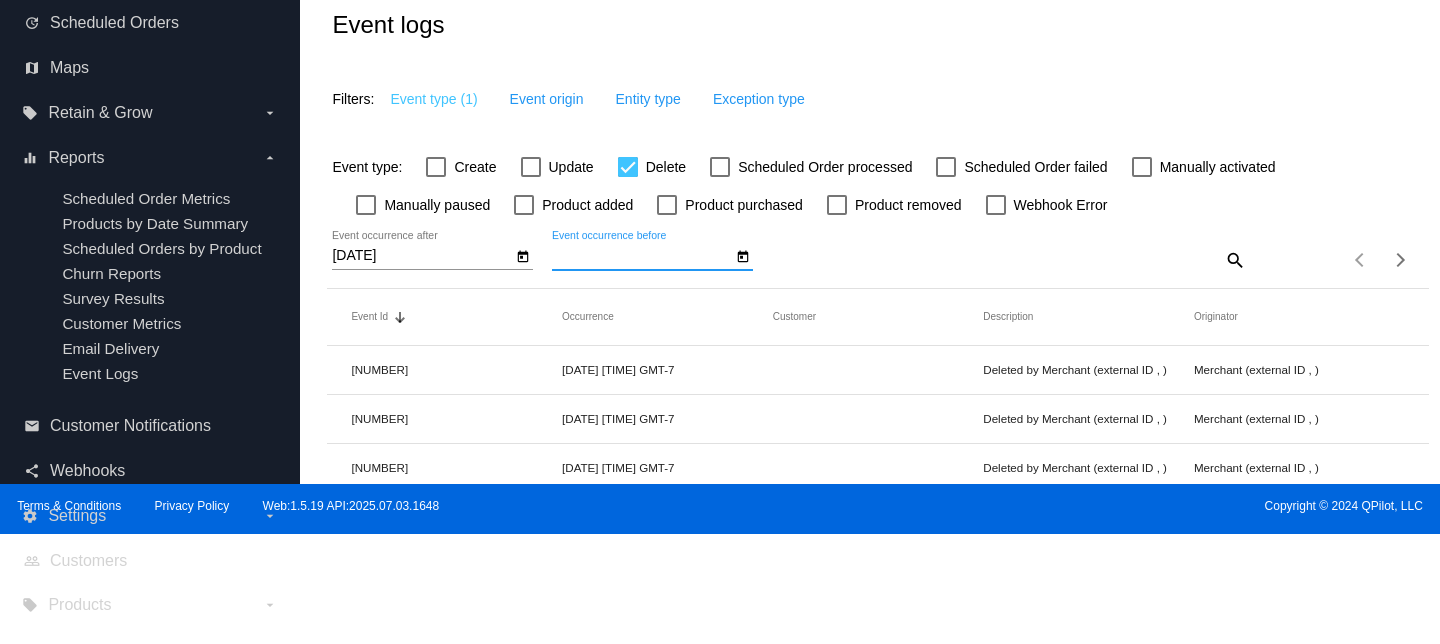 click at bounding box center [743, 257] 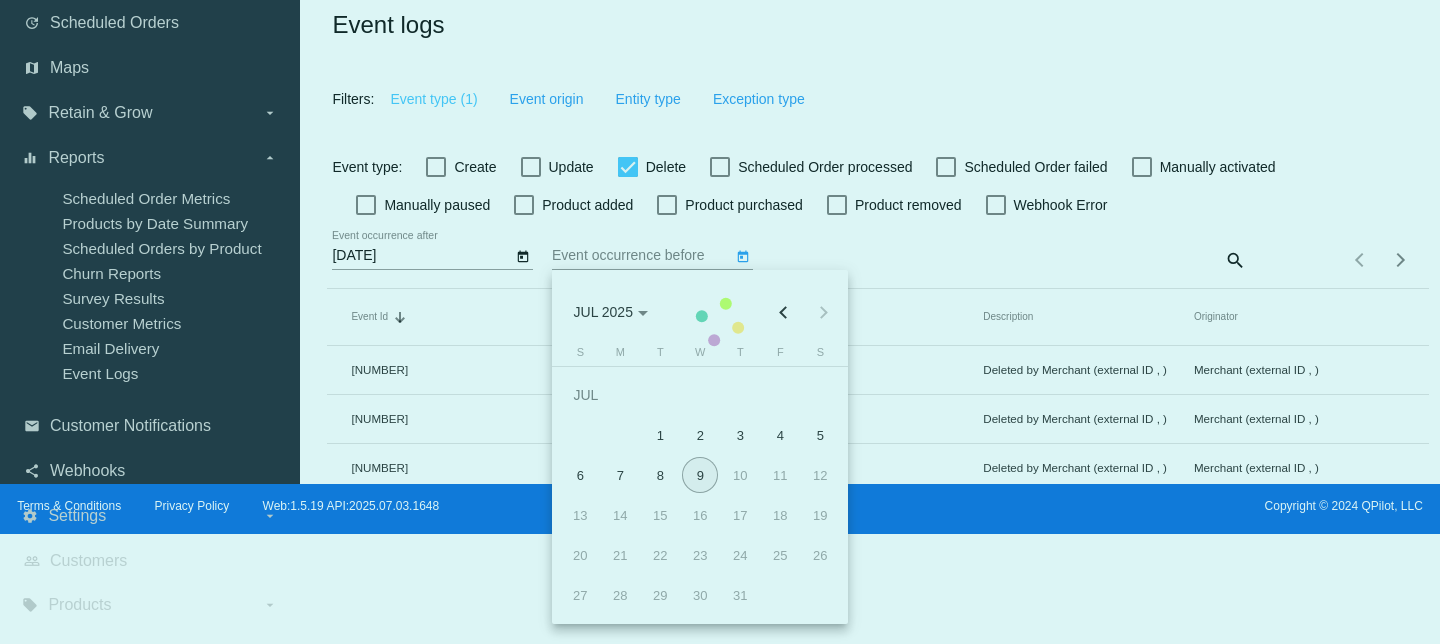 click on "Event Id   Sorted by Id descending  Occurrence   Customer   Description   Originator   [NUMBER] [DATE] [TIME] GMT-7
Deleted by Merchant  (external ID , )  Merchant  (external ID , )  [NUMBER] [DATE] [TIME] GMT-7
Deleted by Merchant  (external ID , )  Merchant  (external ID , )  [NUMBER] [DATE] [TIME] GMT-7
Deleted by Merchant  (external ID , )  Merchant  (external ID , )  [NUMBER] [DATE] [TIME] GMT-7
Deleted by Merchant  (external ID , )  Merchant  (external ID , )  [NUMBER] [DATE] [TIME] GMT-7
[FIRST] [LAST]
Deleted by Customer [NUMBER] (external ID , )  Customer [NUMBER] (external ID , )  [NUMBER] [DATE] [TIME] GMT-7
[FIRST] [LAST]
Deleted by Customer [NUMBER] (external ID , )  Customer [NUMBER] (external ID , )  [NUMBER] [DATE] [TIME] GMT-7
[FIRST] [LAST]
Deleted by Customer [NUMBER] (external ID , )  Customer [NUMBER] (external ID , )  [NUMBER]" at bounding box center [877, 809] 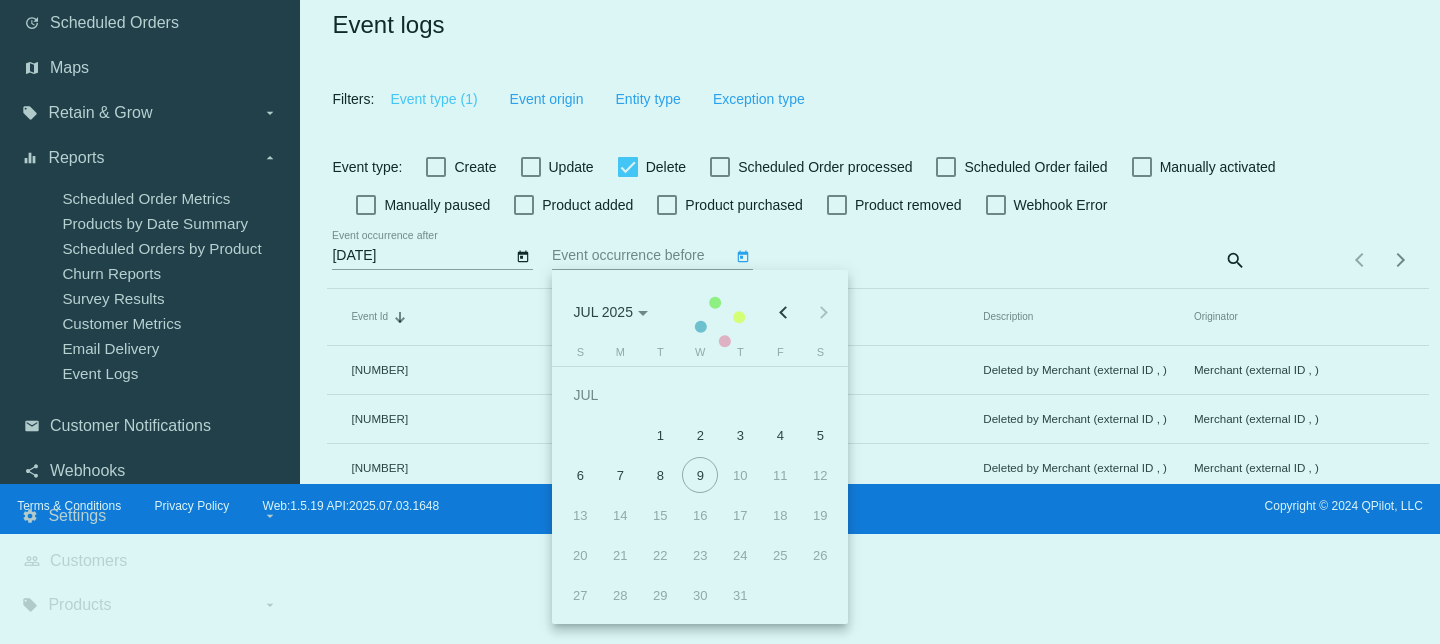 click on "Event Id   Sorted by Id descending  Occurrence   Customer   Description   Originator   [NUMBER] [DATE] [TIME] GMT-7
Deleted by Merchant  (external ID , )  Merchant  (external ID , )  [NUMBER] [DATE] [TIME] GMT-7
Deleted by Merchant  (external ID , )  Merchant  (external ID , )  [NUMBER] [DATE] [TIME] GMT-7
Deleted by Merchant  (external ID , )  Merchant  (external ID , )  [NUMBER] [DATE] [TIME] GMT-7
Deleted by Merchant  (external ID , )  Merchant  (external ID , )  [NUMBER] [DATE] [TIME] GMT-7
[FIRST] [LAST]
Deleted by Customer [NUMBER] (external ID , )  Customer [NUMBER] (external ID , )  [NUMBER] [DATE] [TIME] GMT-7
[FIRST] [LAST]
Deleted by Customer [NUMBER] (external ID , )  Customer [NUMBER] (external ID , )  [NUMBER] [DATE] [TIME] GMT-7
[FIRST] [LAST]
Deleted by Customer [NUMBER] (external ID , )  Customer [NUMBER] (external ID , )  [NUMBER]" at bounding box center [877, 809] 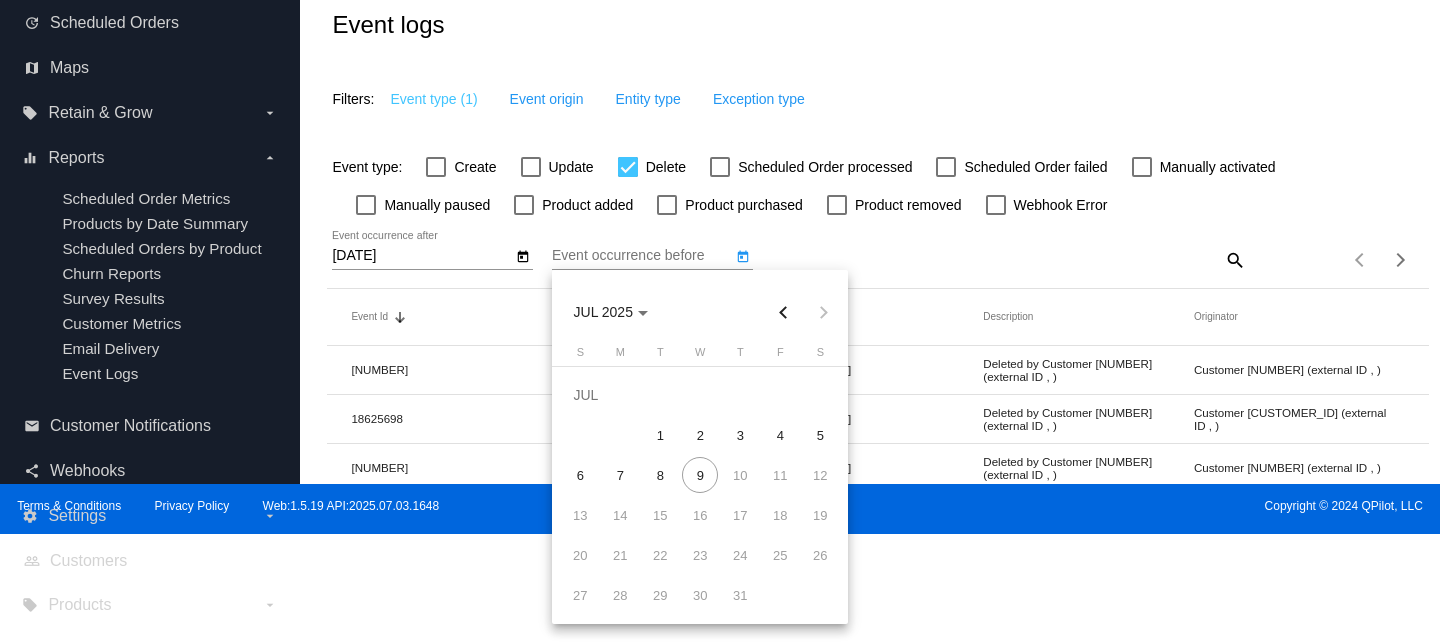 click on "1" at bounding box center (660, 435) 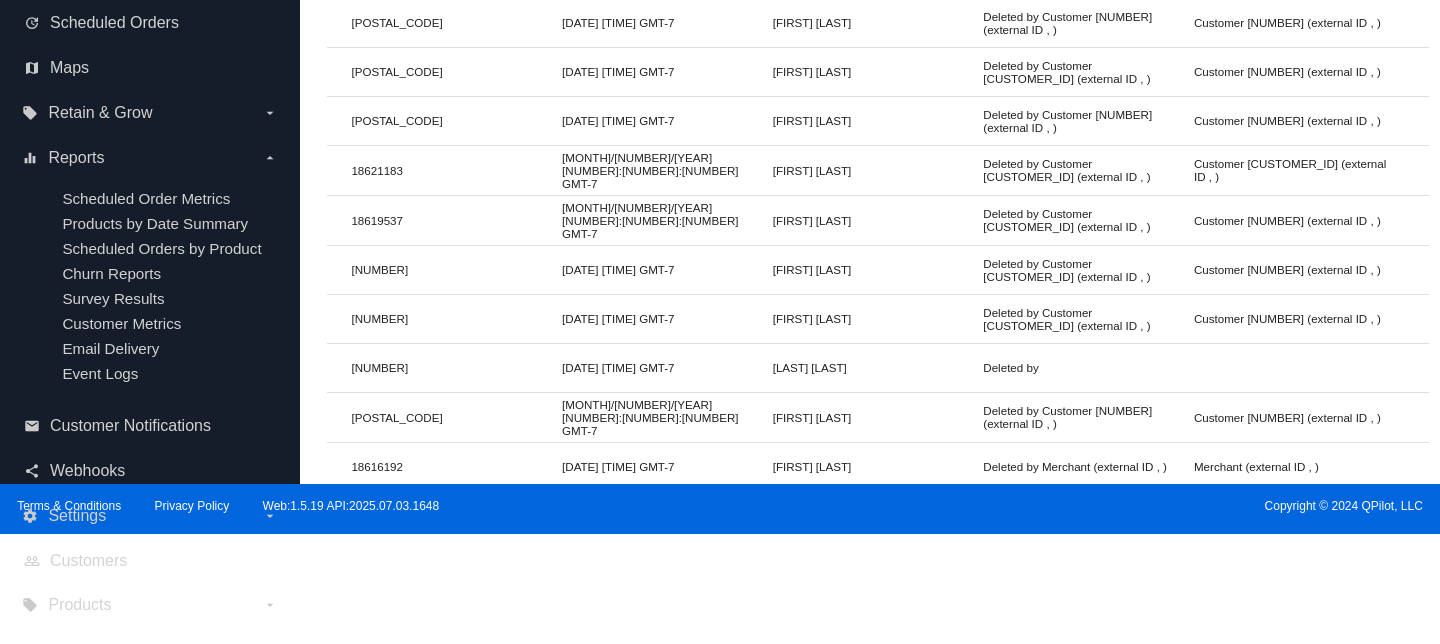 scroll, scrollTop: 902, scrollLeft: 0, axis: vertical 